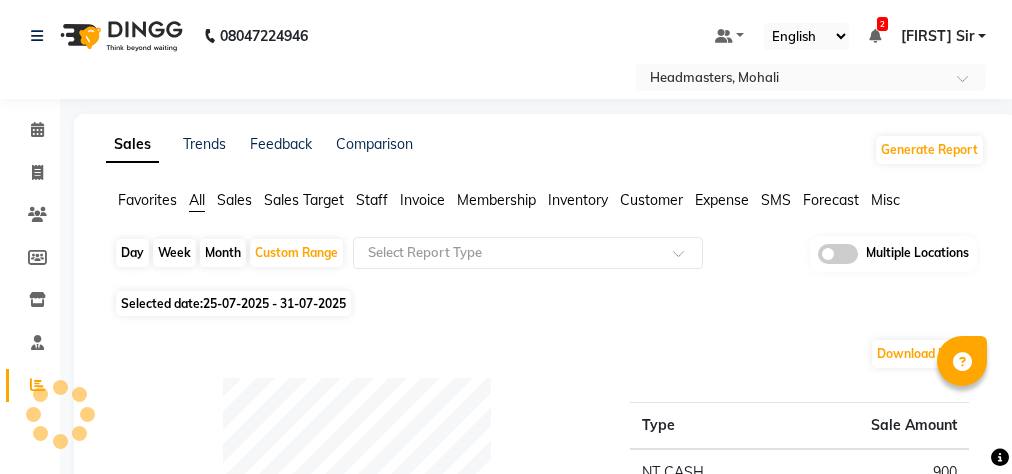 scroll, scrollTop: 9, scrollLeft: 0, axis: vertical 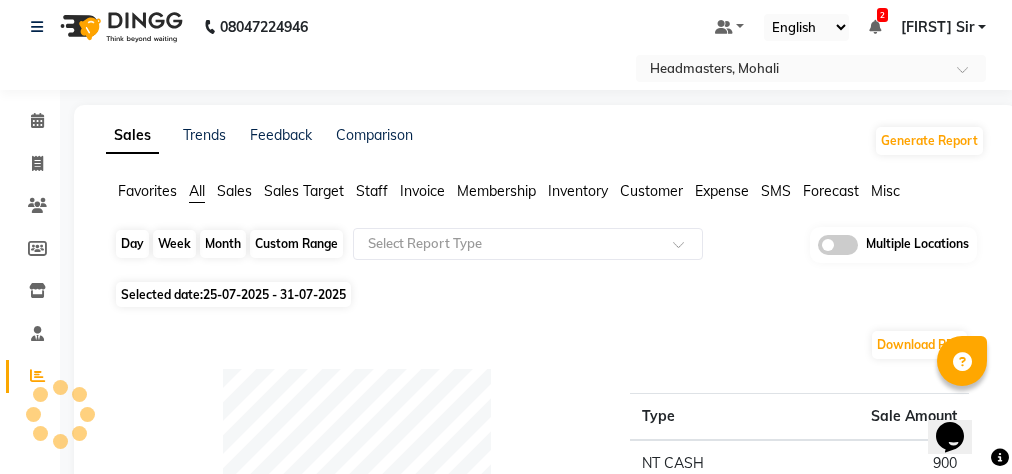 click on "Custom Range" 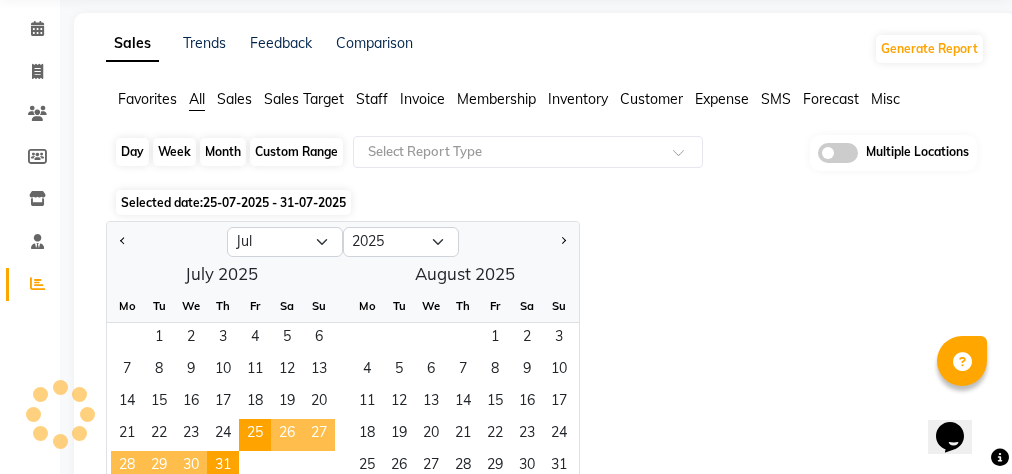 scroll, scrollTop: 249, scrollLeft: 0, axis: vertical 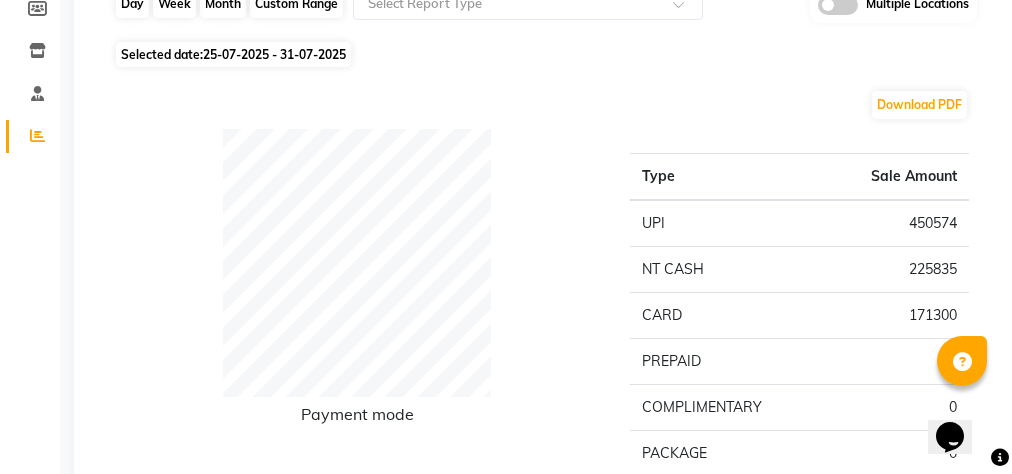 click on "Custom Range" 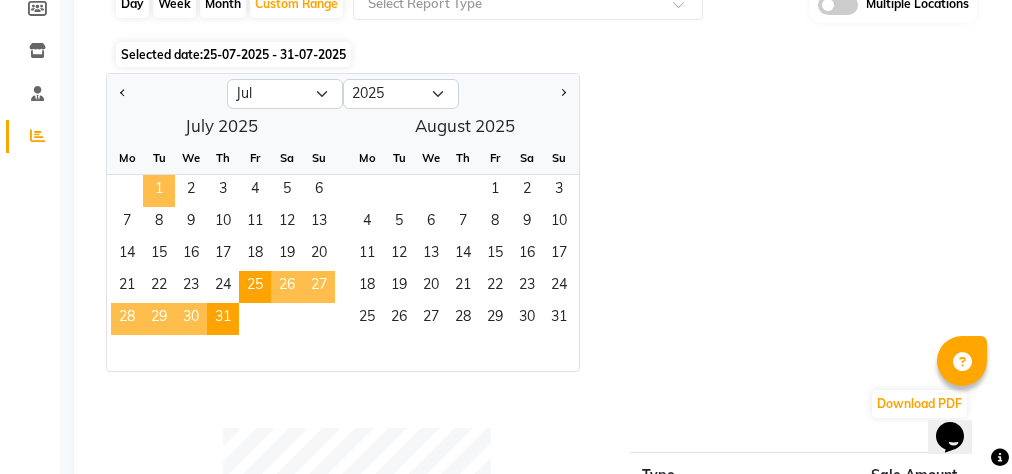 click on "1" 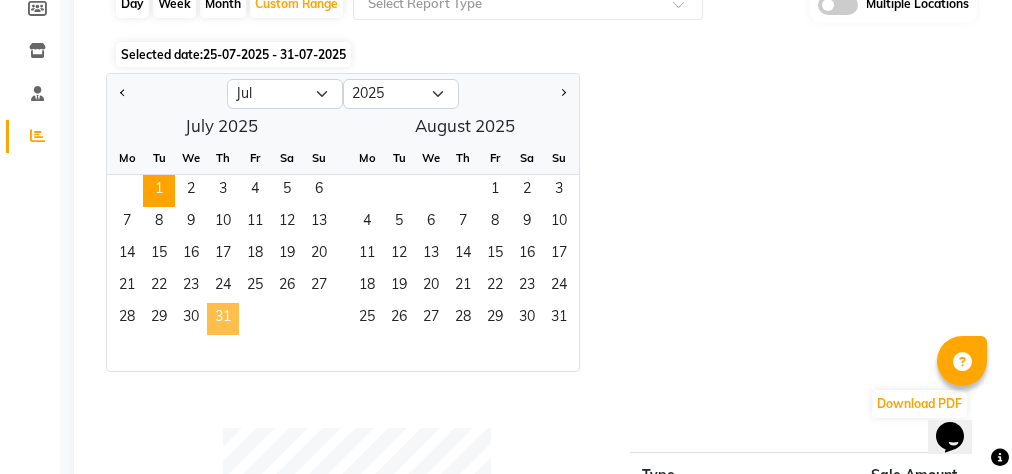 click on "31" 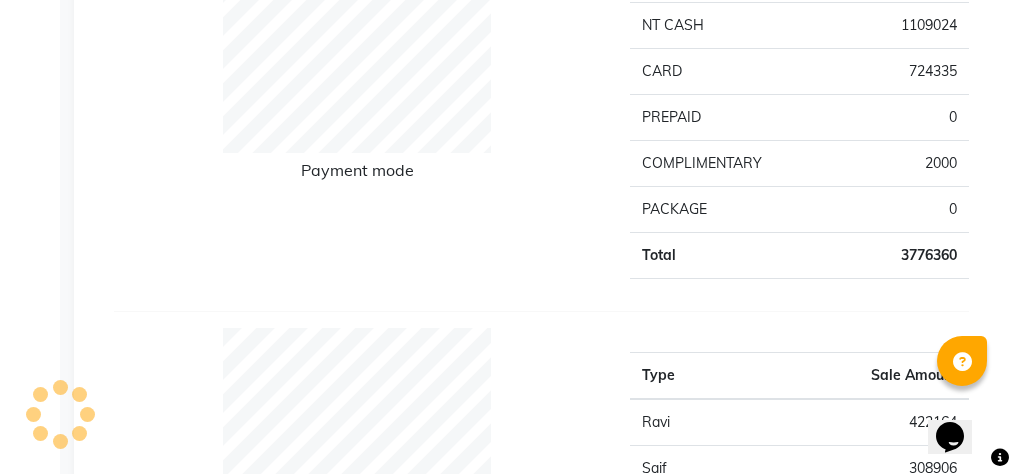 scroll, scrollTop: 169, scrollLeft: 0, axis: vertical 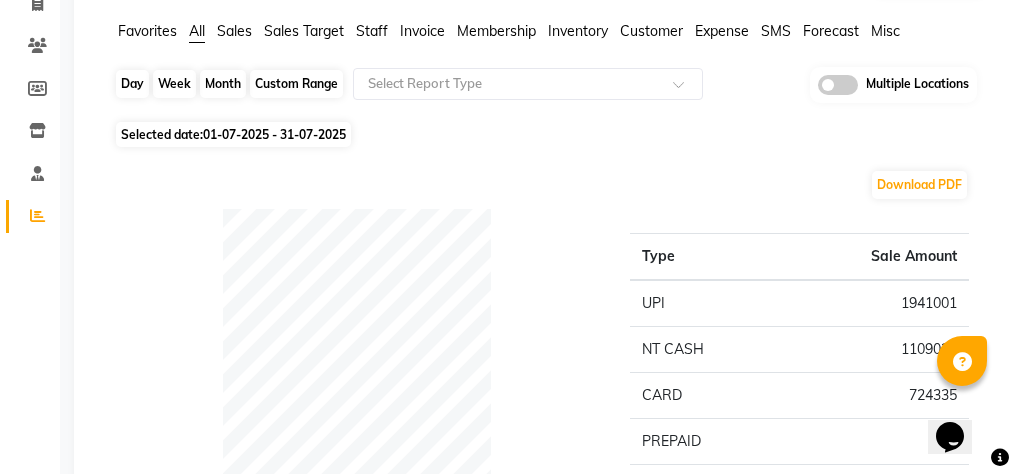click on "Custom Range" 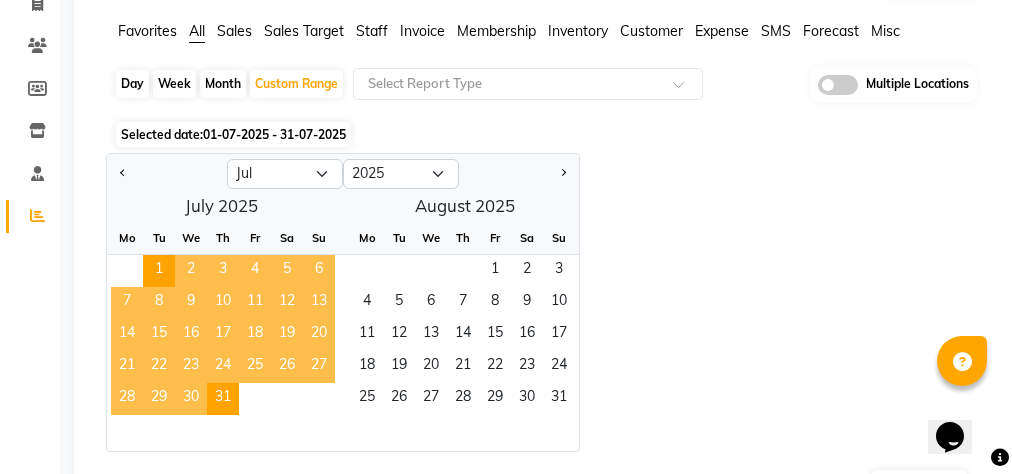click on "25" 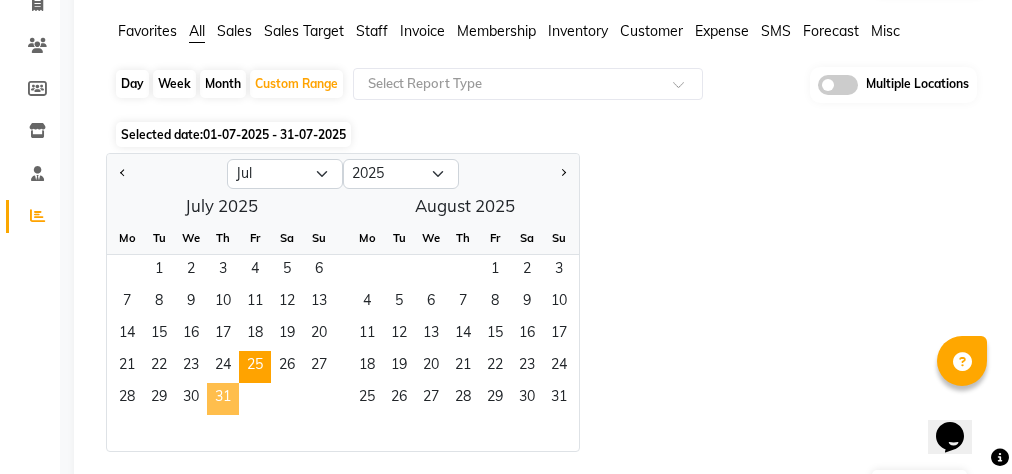 click on "31" 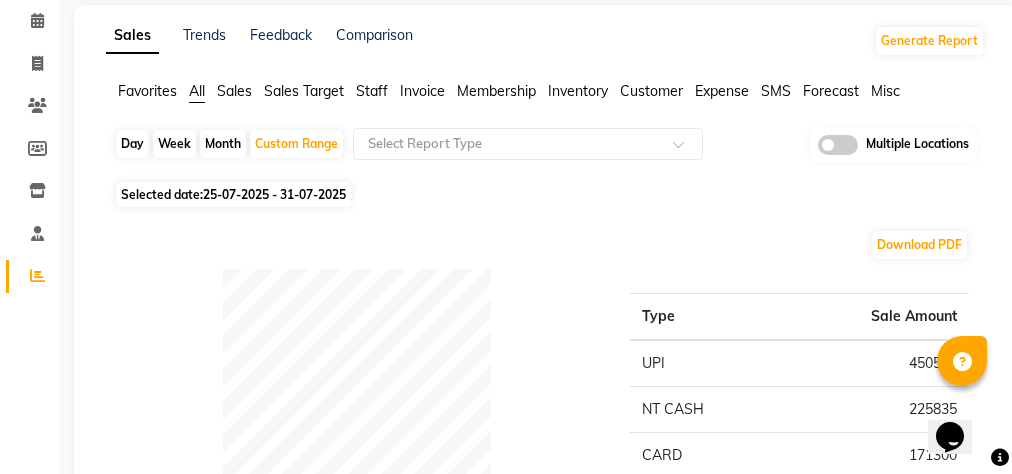 scroll, scrollTop: 80, scrollLeft: 0, axis: vertical 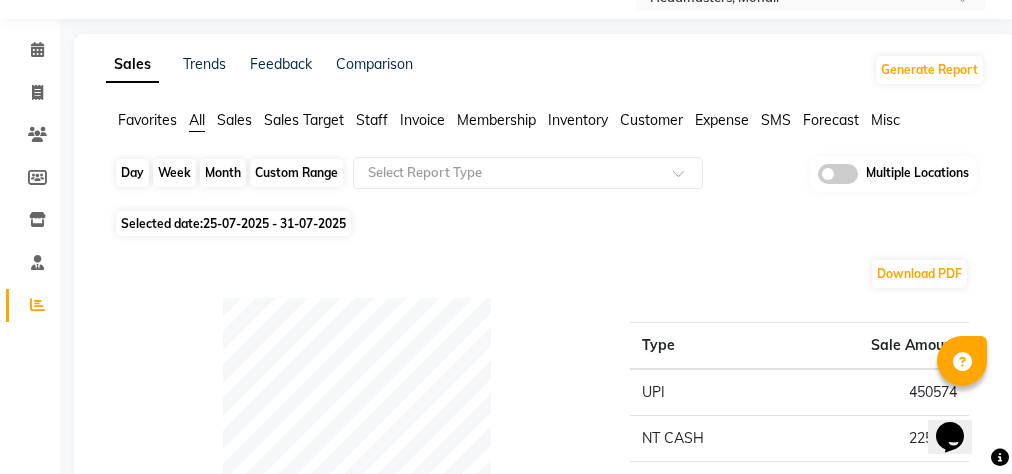 click on "Custom Range" 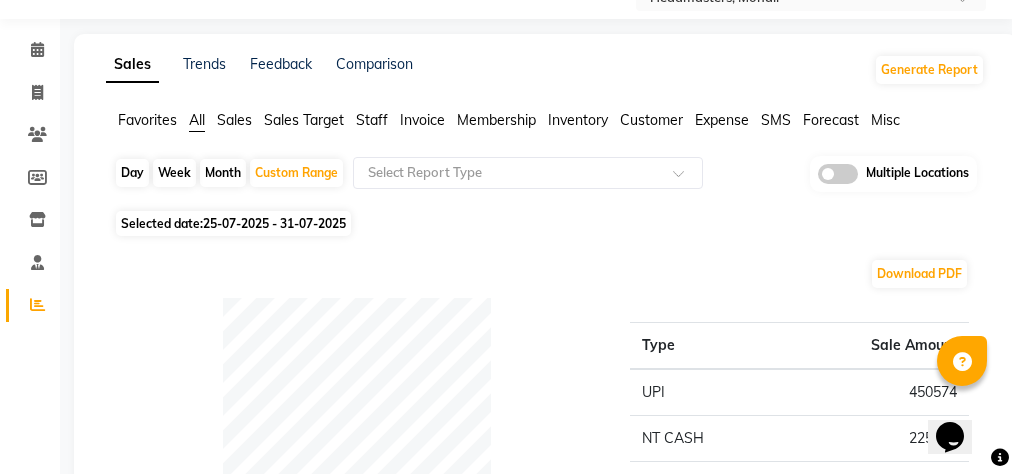 select on "7" 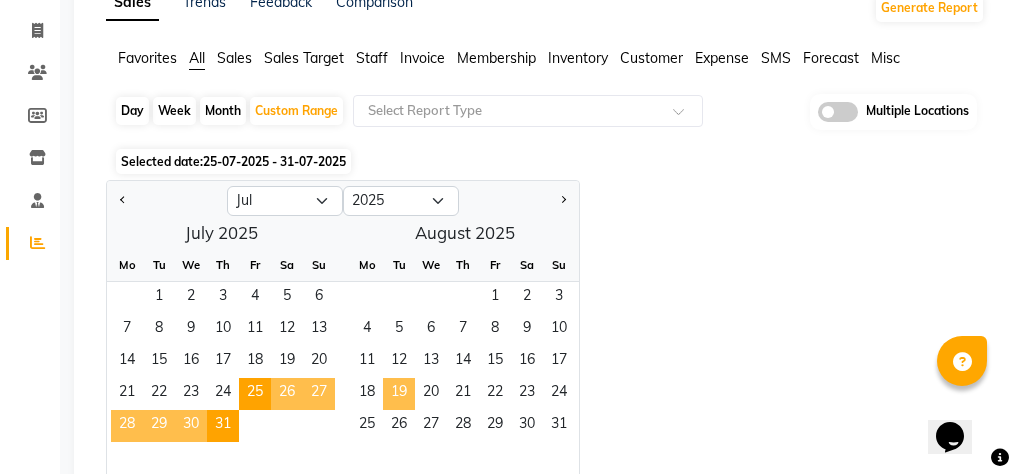 scroll, scrollTop: 240, scrollLeft: 0, axis: vertical 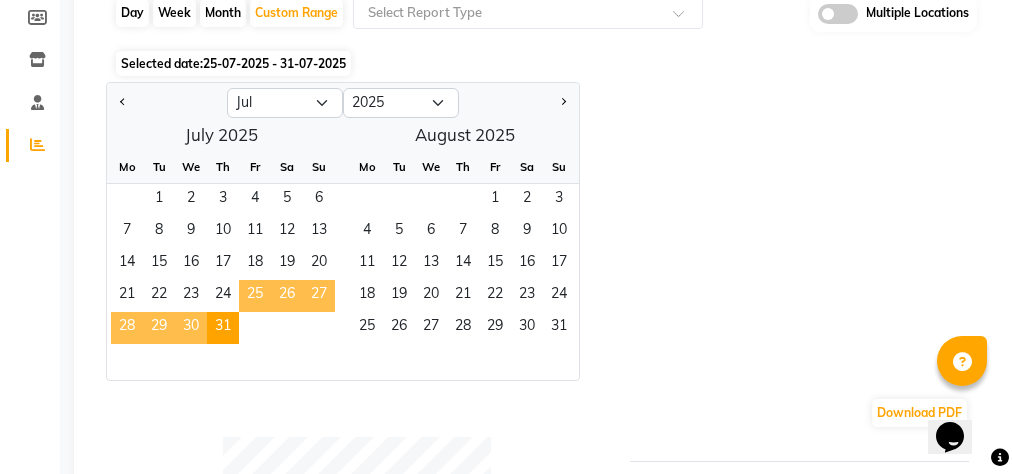 click on "25" 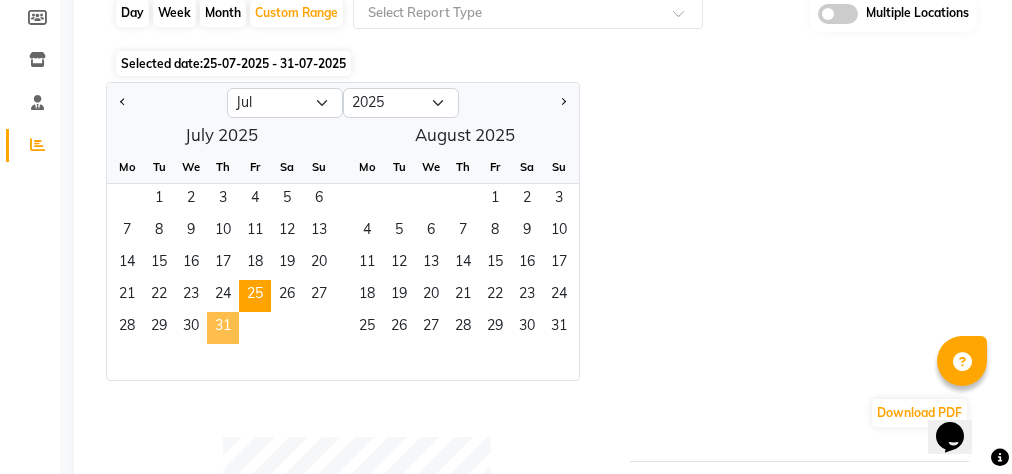 click on "31" 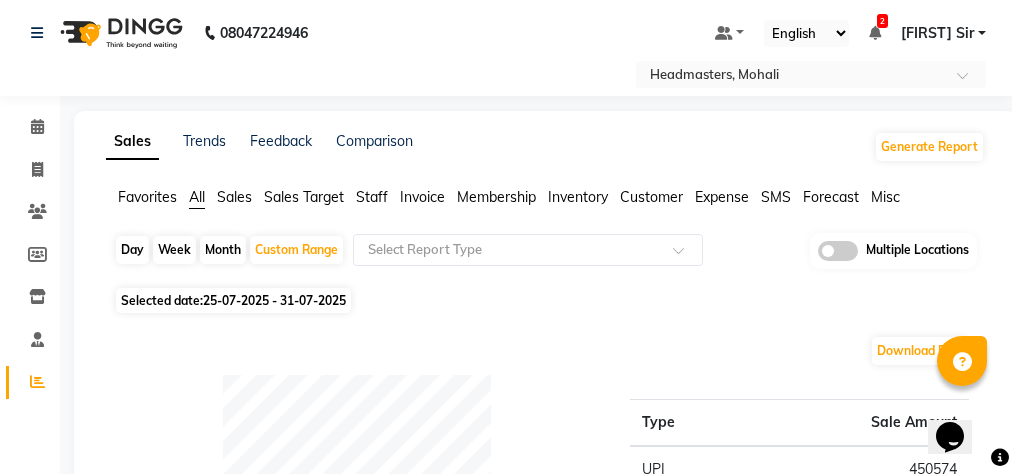 scroll, scrollTop: 0, scrollLeft: 0, axis: both 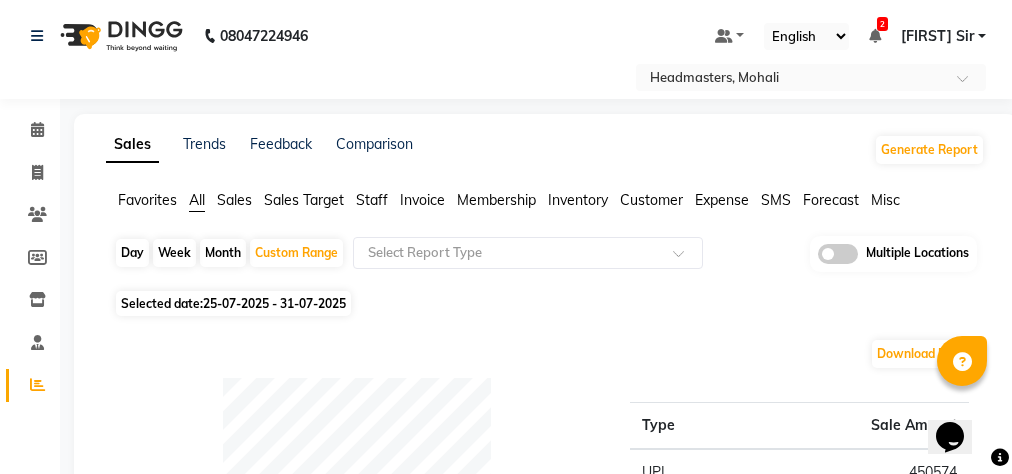 click on "Invoice" 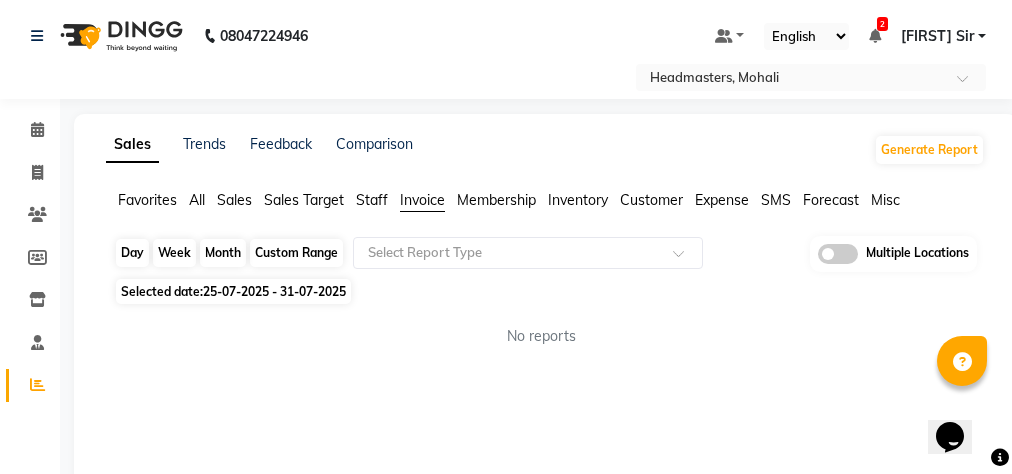 click on "Custom Range" 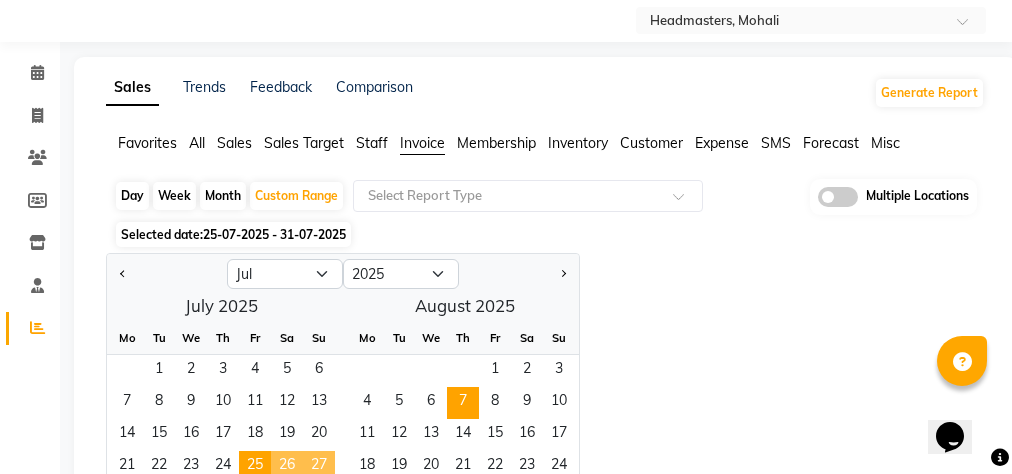 scroll, scrollTop: 236, scrollLeft: 0, axis: vertical 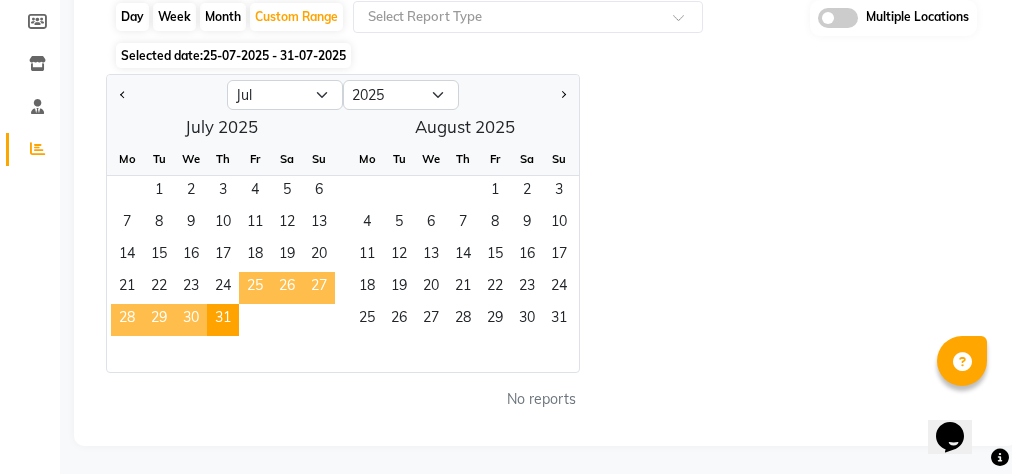 click on "25" 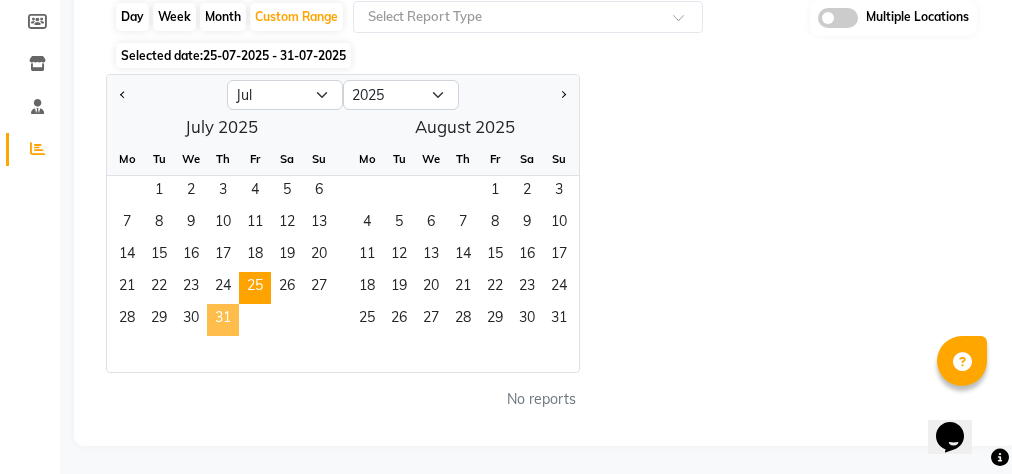 click on "31" 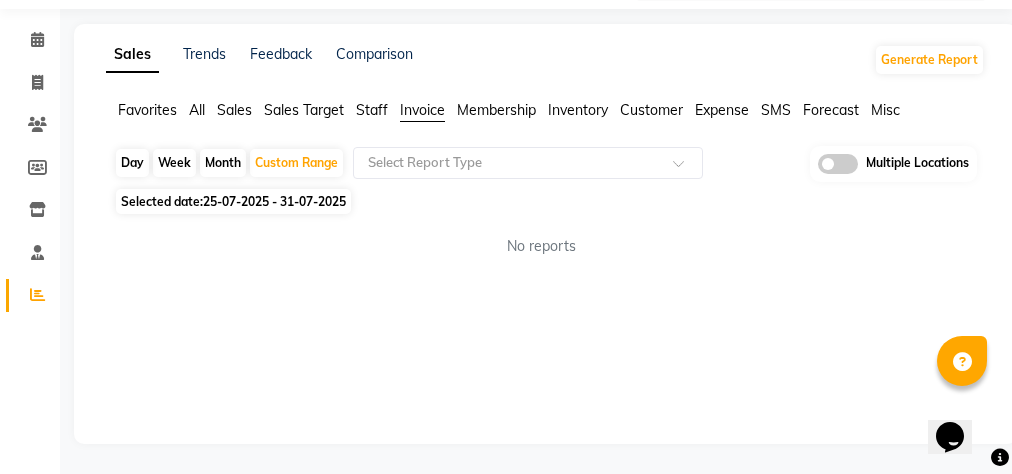 scroll, scrollTop: 89, scrollLeft: 0, axis: vertical 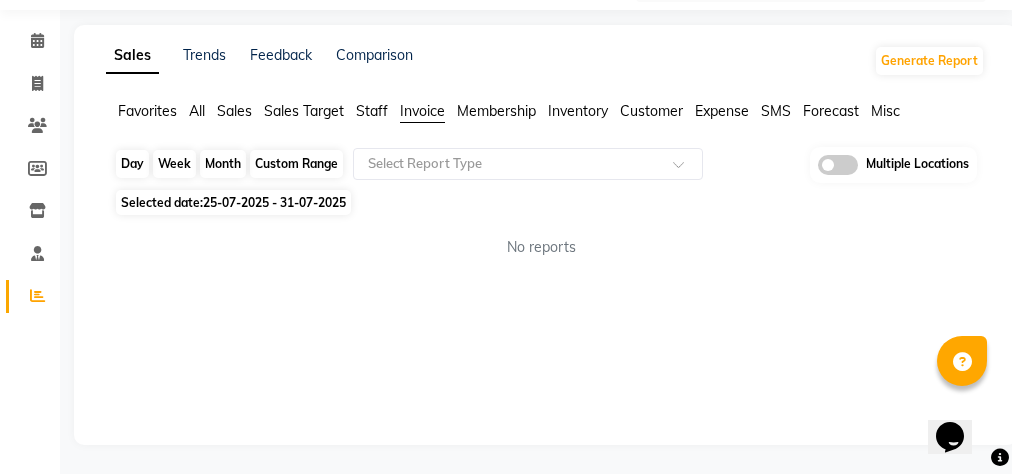 click on "Custom Range" 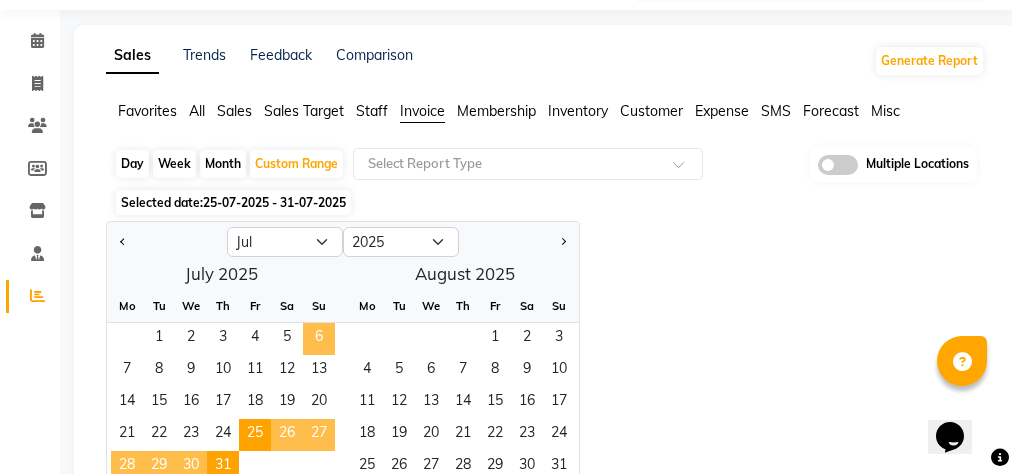 scroll, scrollTop: 236, scrollLeft: 0, axis: vertical 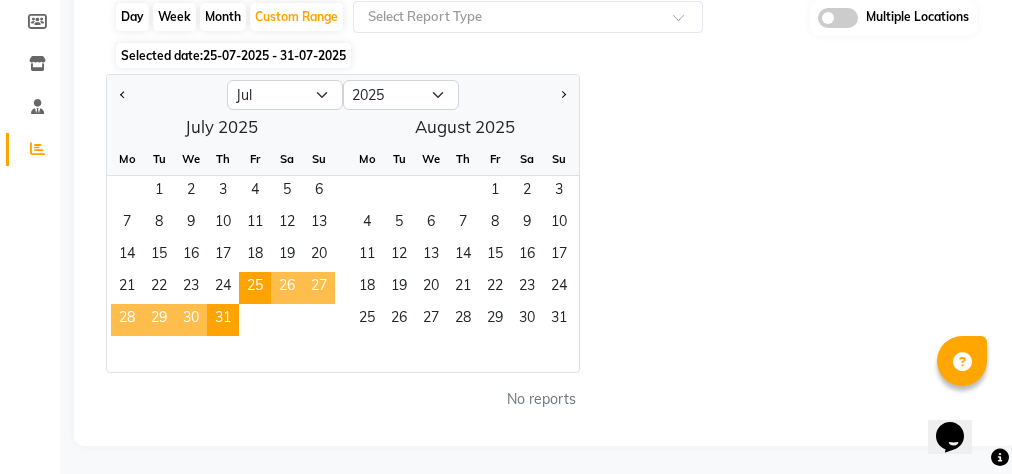click on "Jan Feb Mar Apr May Jun Jul Aug Sep Oct Nov Dec 2015 2016 2017 2018 2019 2020 2021 2022 2023 2024 2025 2026 2027 2028 2029 2030 2031 2032 2033 2034 2035  July 2025  Mo Tu We Th Fr Sa Su  1   2   3   4   5   6   7   8   9   10   11   12   13   14   15   16   17   18   19   20   21   22   23   24   25   26   27   28   29   30   31   August 2025  Mo Tu We Th Fr Sa Su  1   2   3   4   5   6   7   8   9   10   11   12   13   14   15   16   17   18   19   20   21   22   23   24   25   26   27   28   29   30   31" 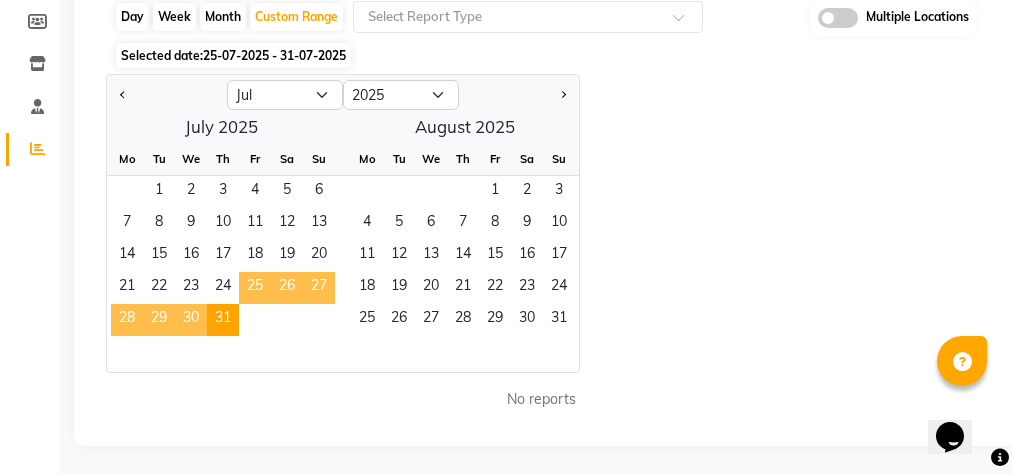 click on "25" 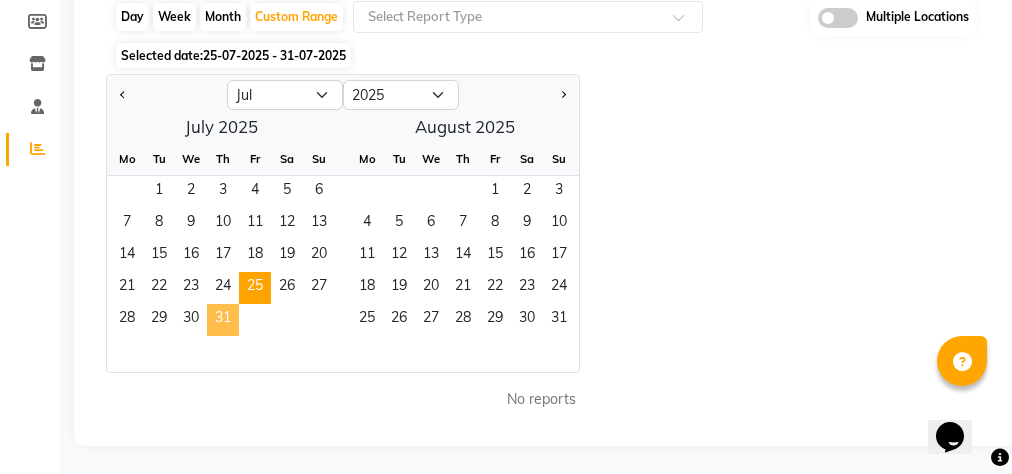 click on "31" 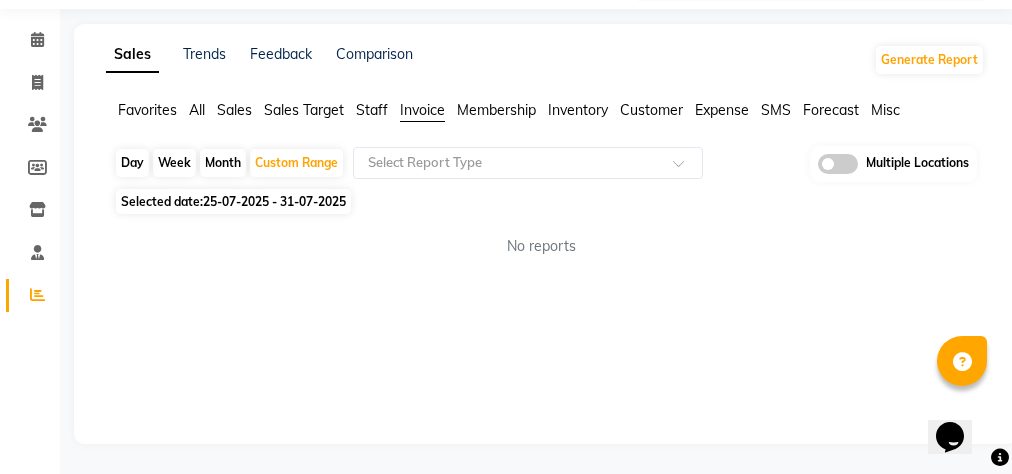 scroll, scrollTop: 89, scrollLeft: 0, axis: vertical 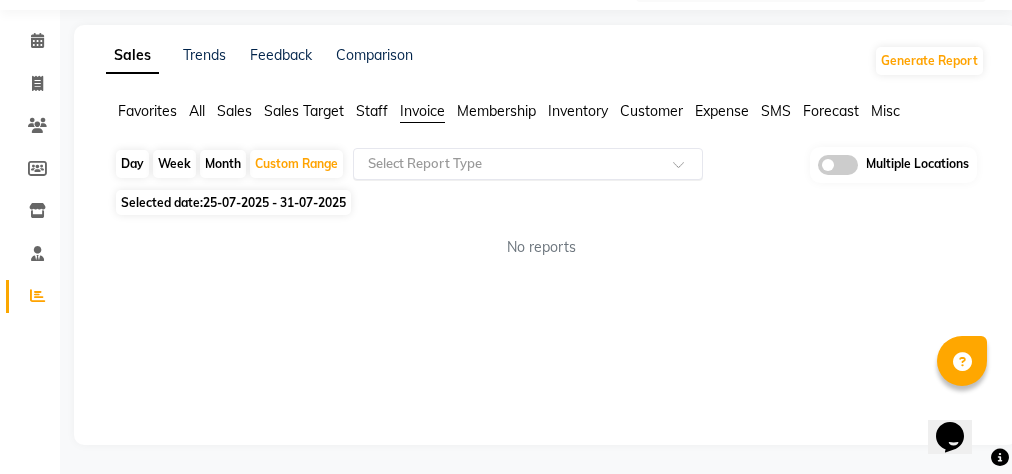 click 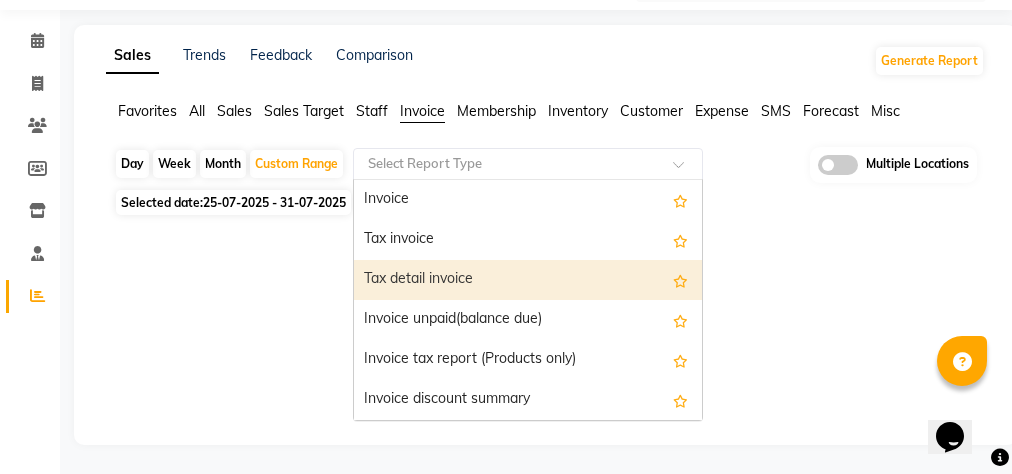 click on "Tax detail invoice" at bounding box center [528, 280] 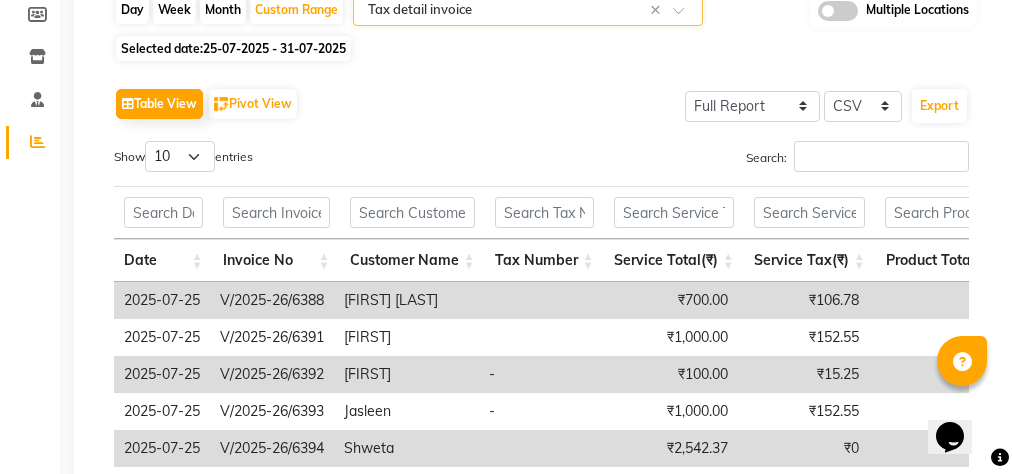 scroll, scrollTop: 33, scrollLeft: 0, axis: vertical 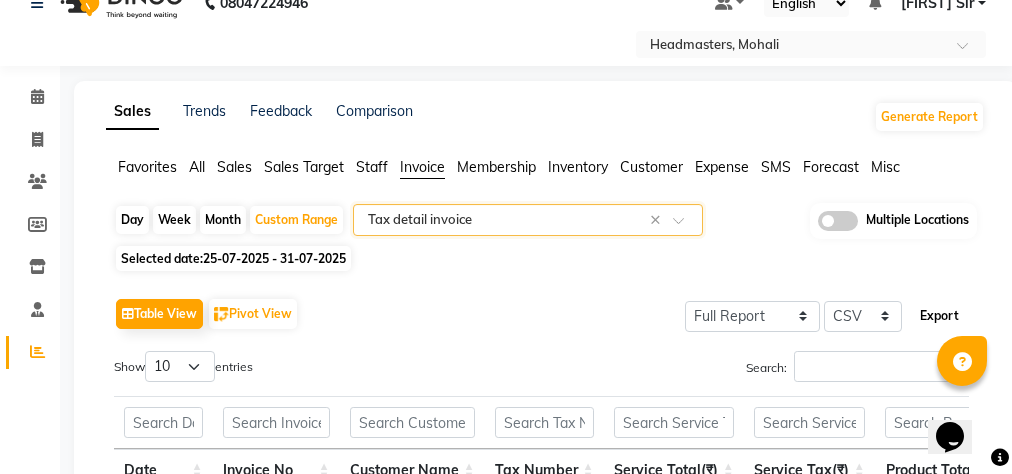 click on "Export" 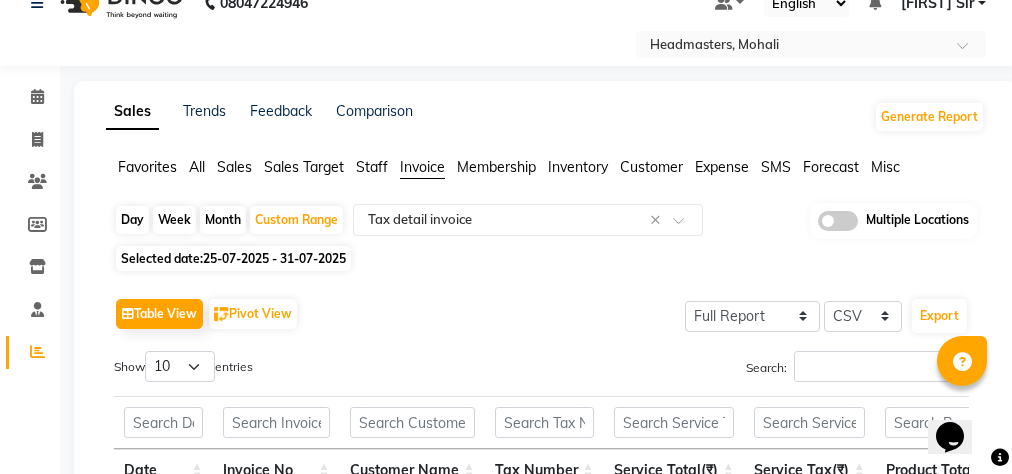 click on "All" 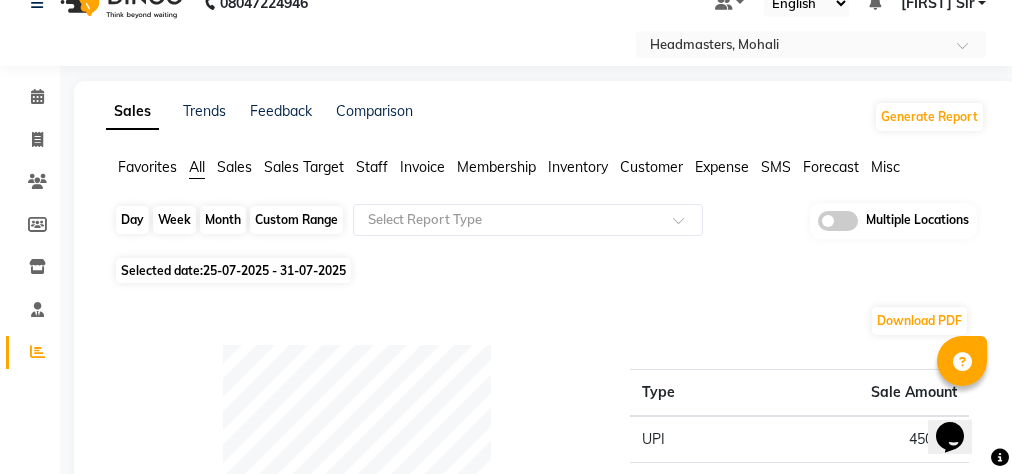 click on "Custom Range" 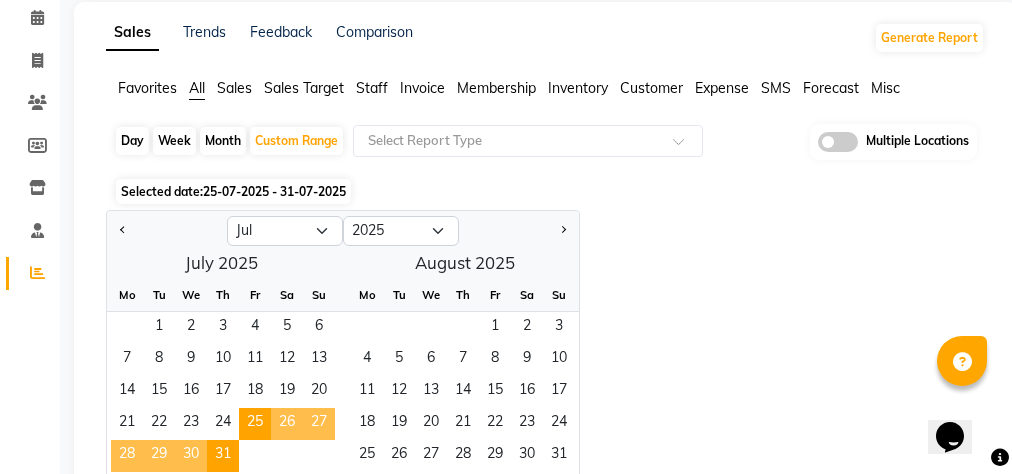 scroll, scrollTop: 113, scrollLeft: 0, axis: vertical 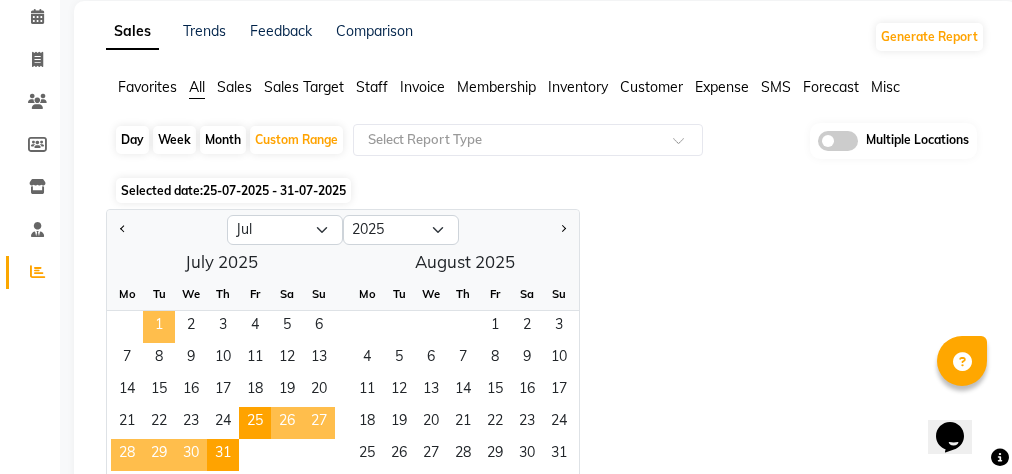 click on "1" 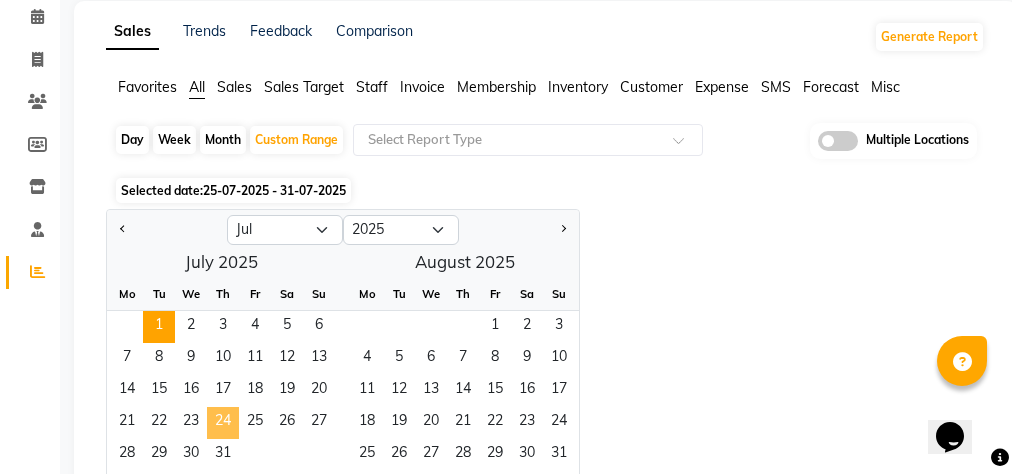 click on "24" 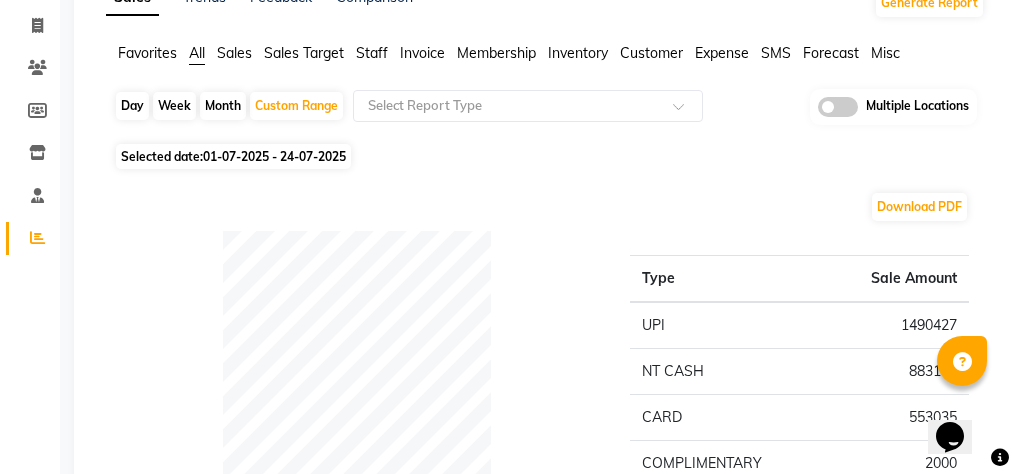 scroll, scrollTop: 113, scrollLeft: 0, axis: vertical 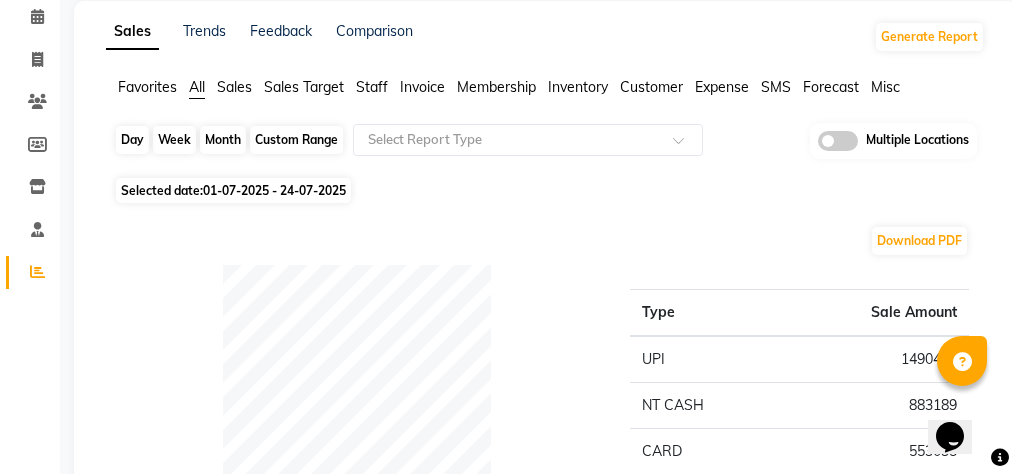 click on "Custom Range" 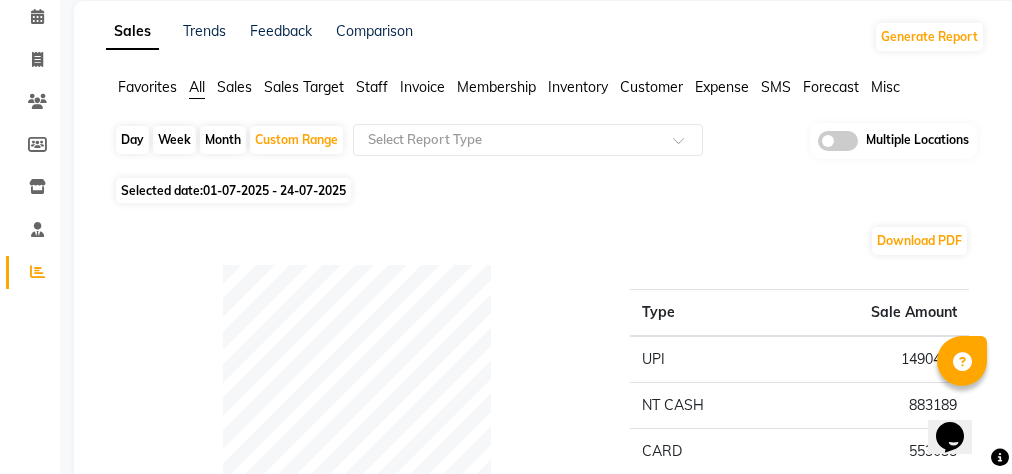 select on "7" 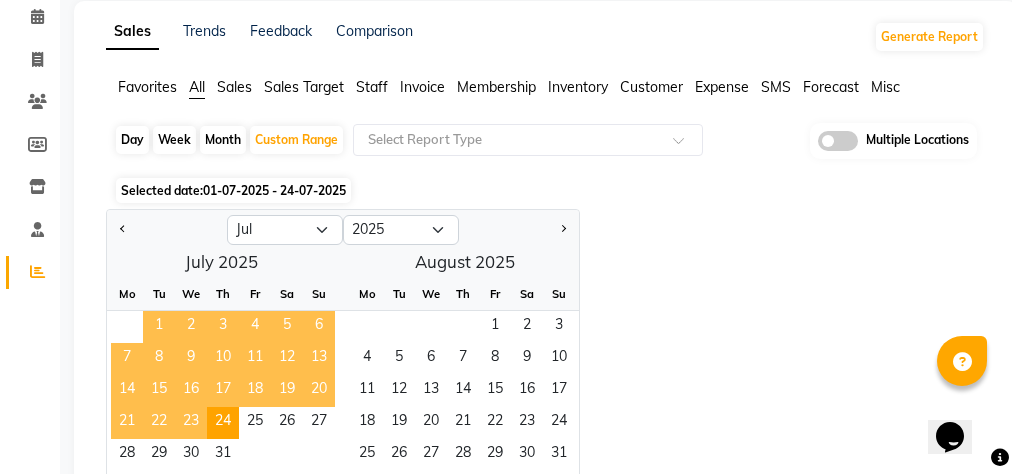 click on "1" 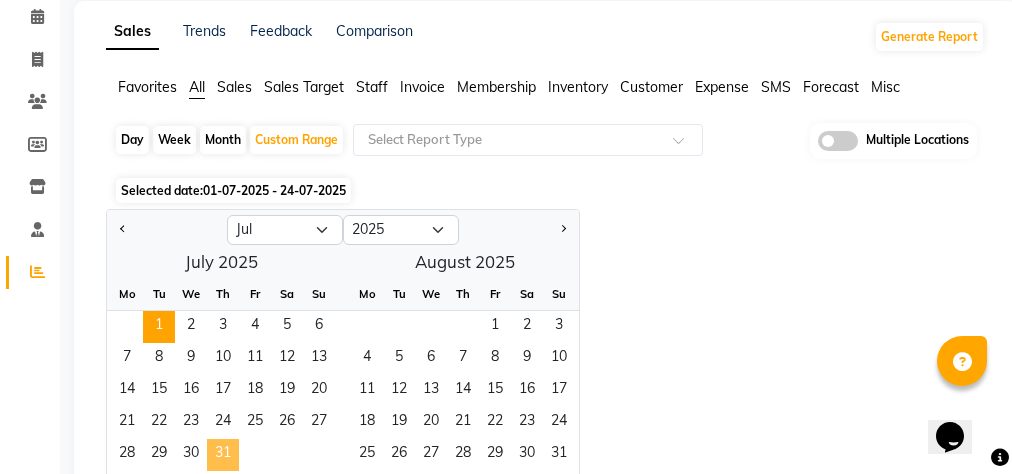 click on "31" 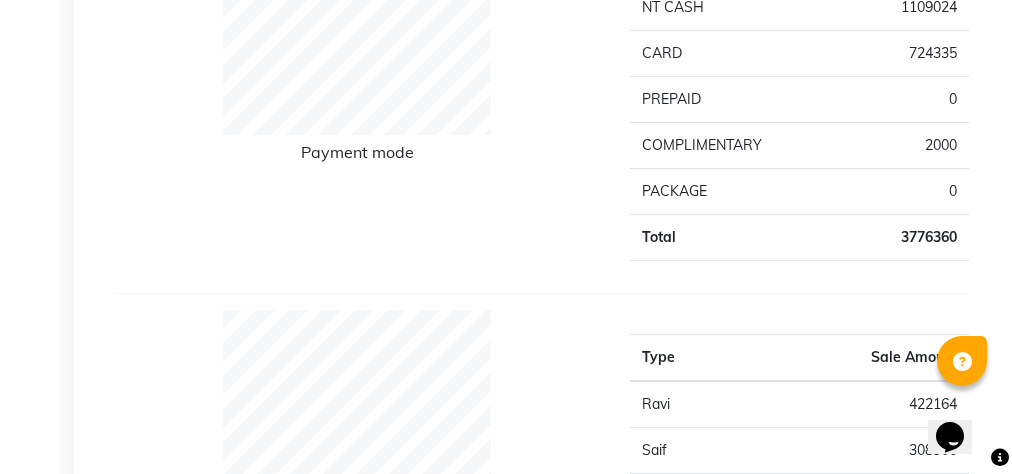 scroll, scrollTop: 513, scrollLeft: 0, axis: vertical 